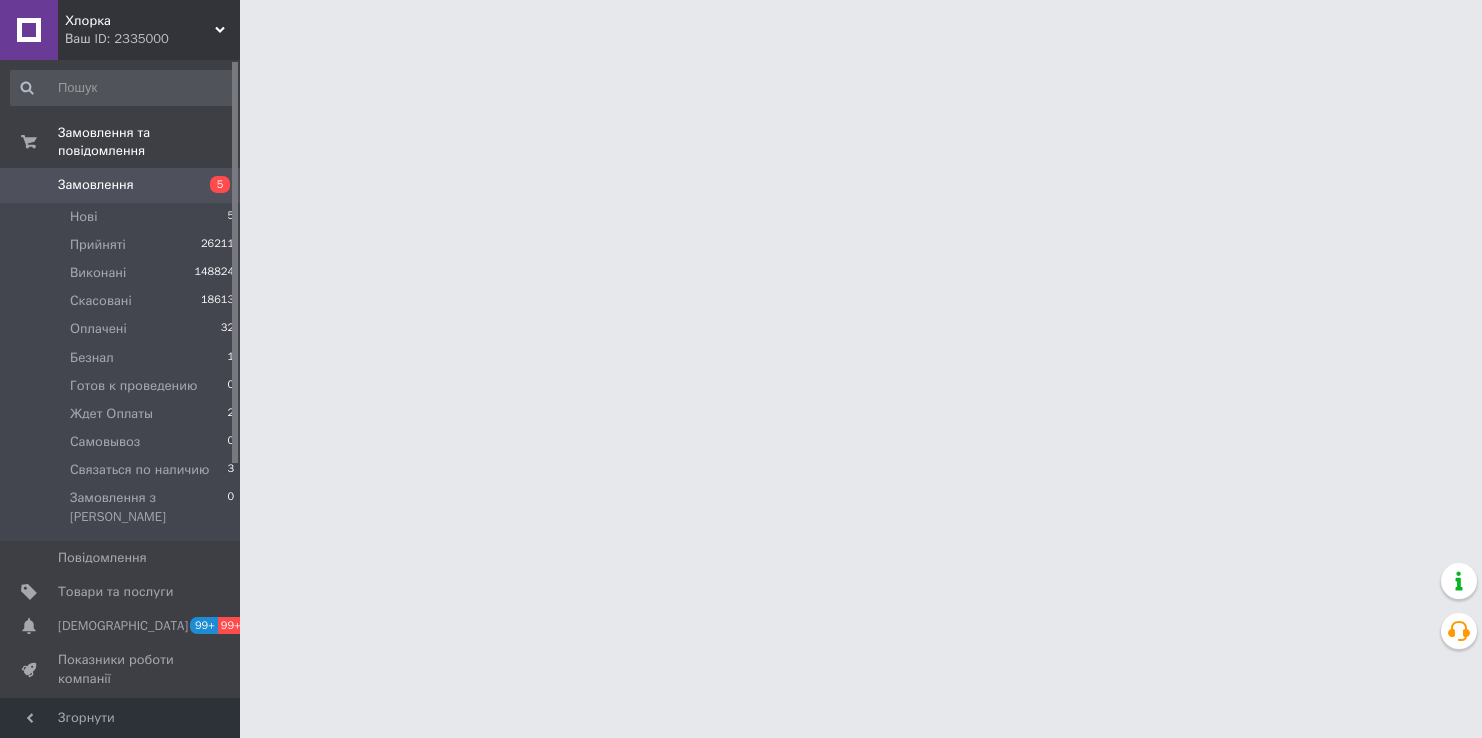 scroll, scrollTop: 0, scrollLeft: 0, axis: both 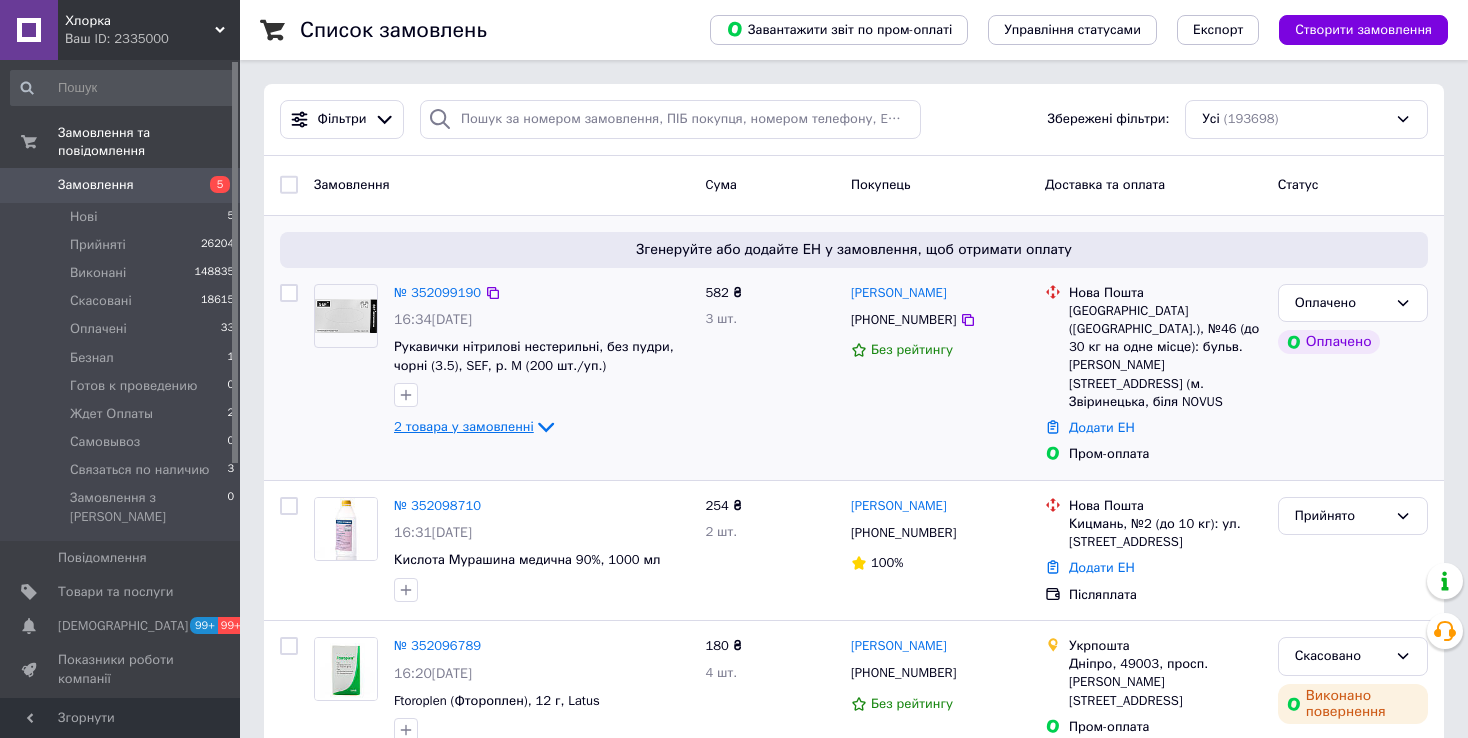 click on "2 товара у замовленні" at bounding box center (464, 426) 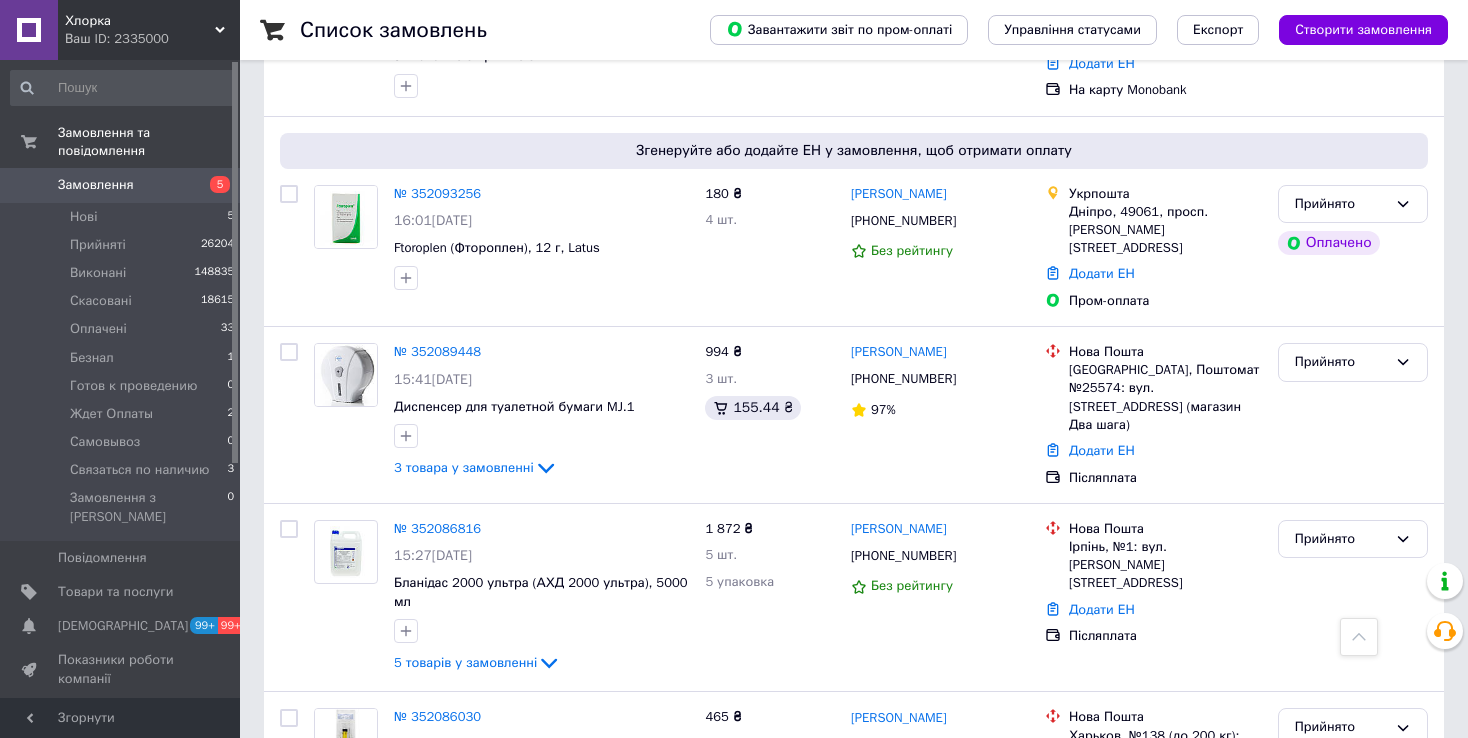 scroll, scrollTop: 1400, scrollLeft: 0, axis: vertical 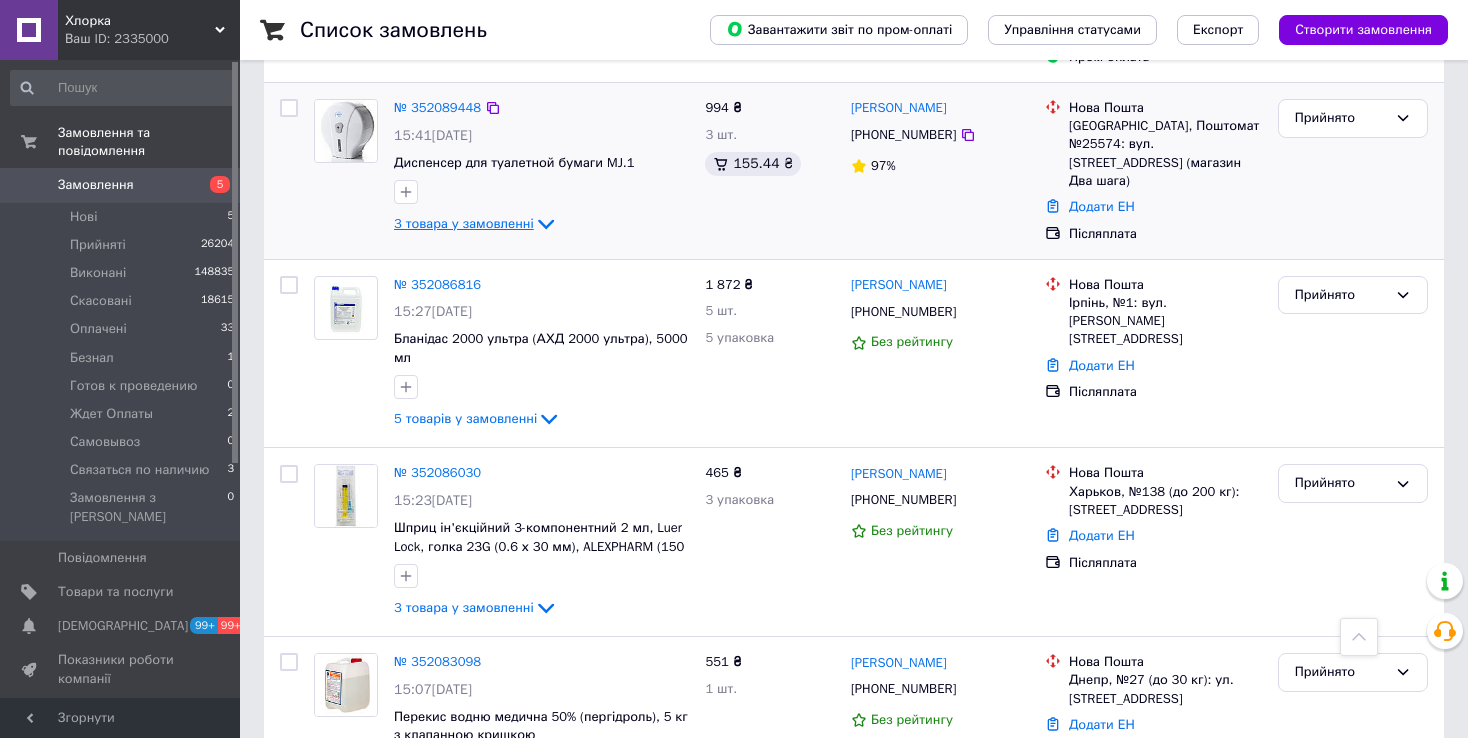 click on "3 товара у замовленні" at bounding box center (464, 223) 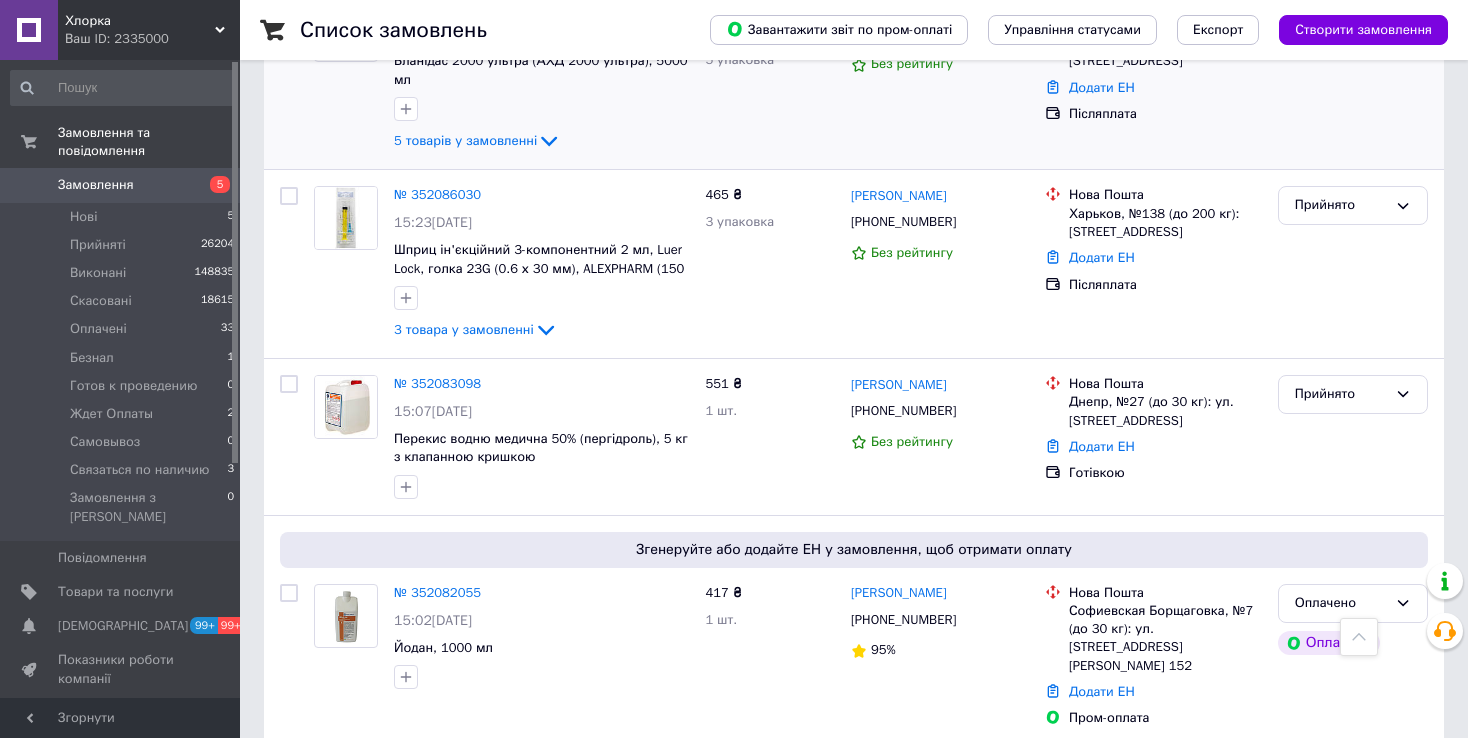 scroll, scrollTop: 2000, scrollLeft: 0, axis: vertical 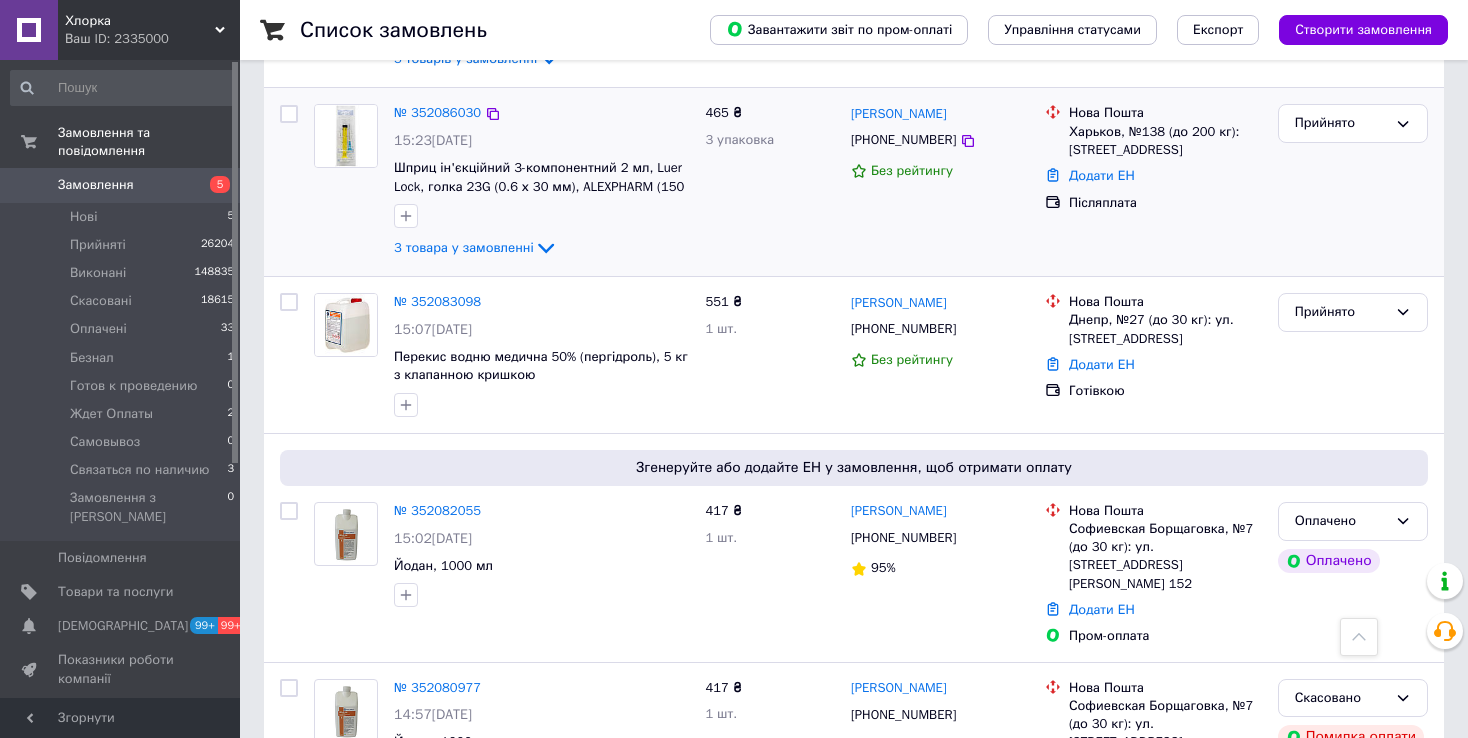 click on "№ 352086030 15:23[DATE] Шприц ін'єкційний 3-компонентний 2 мл, Luer Lock, голка 23G (0.6 х 30 мм), ALEXPHARM (150 шт./уп.) 3 товара у замовленні" at bounding box center [541, 182] 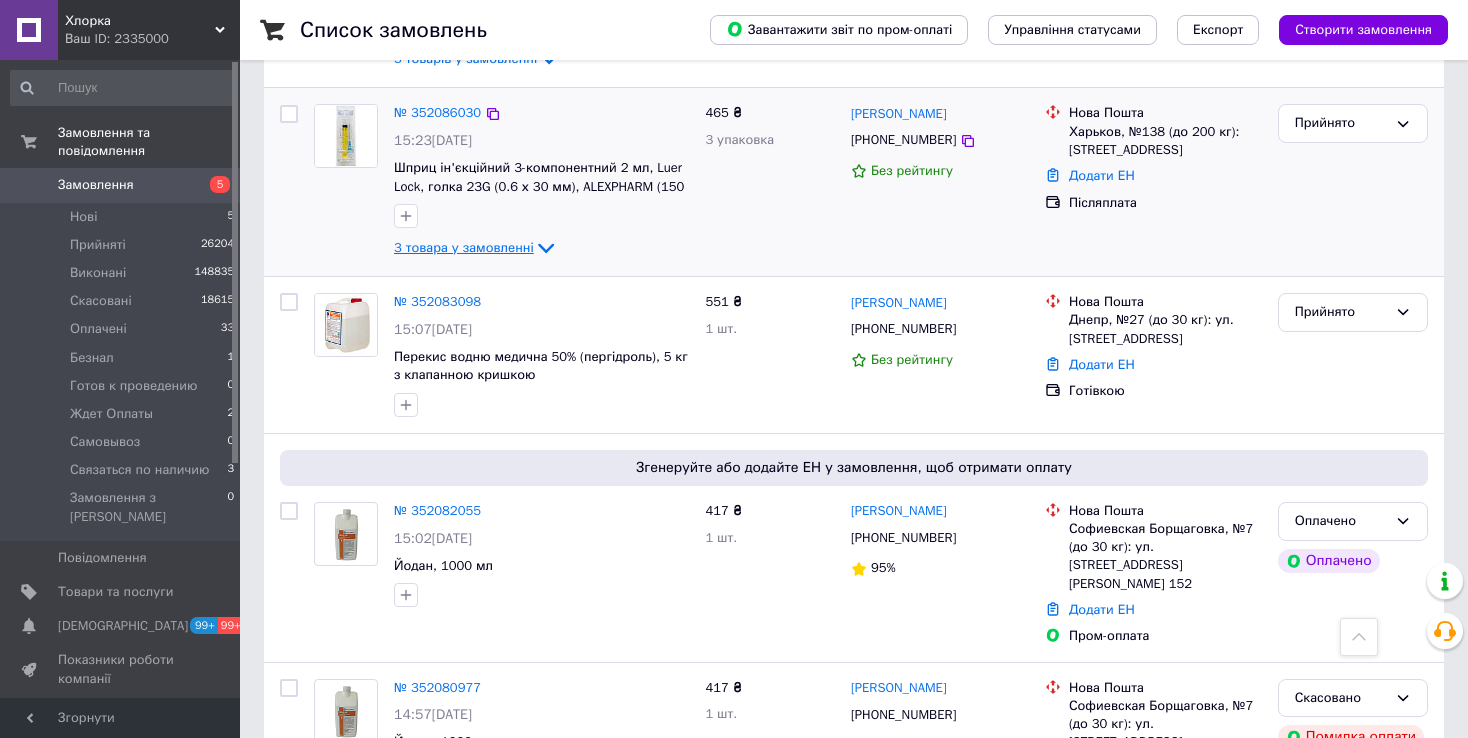 click on "3 товара у замовленні" at bounding box center (464, 247) 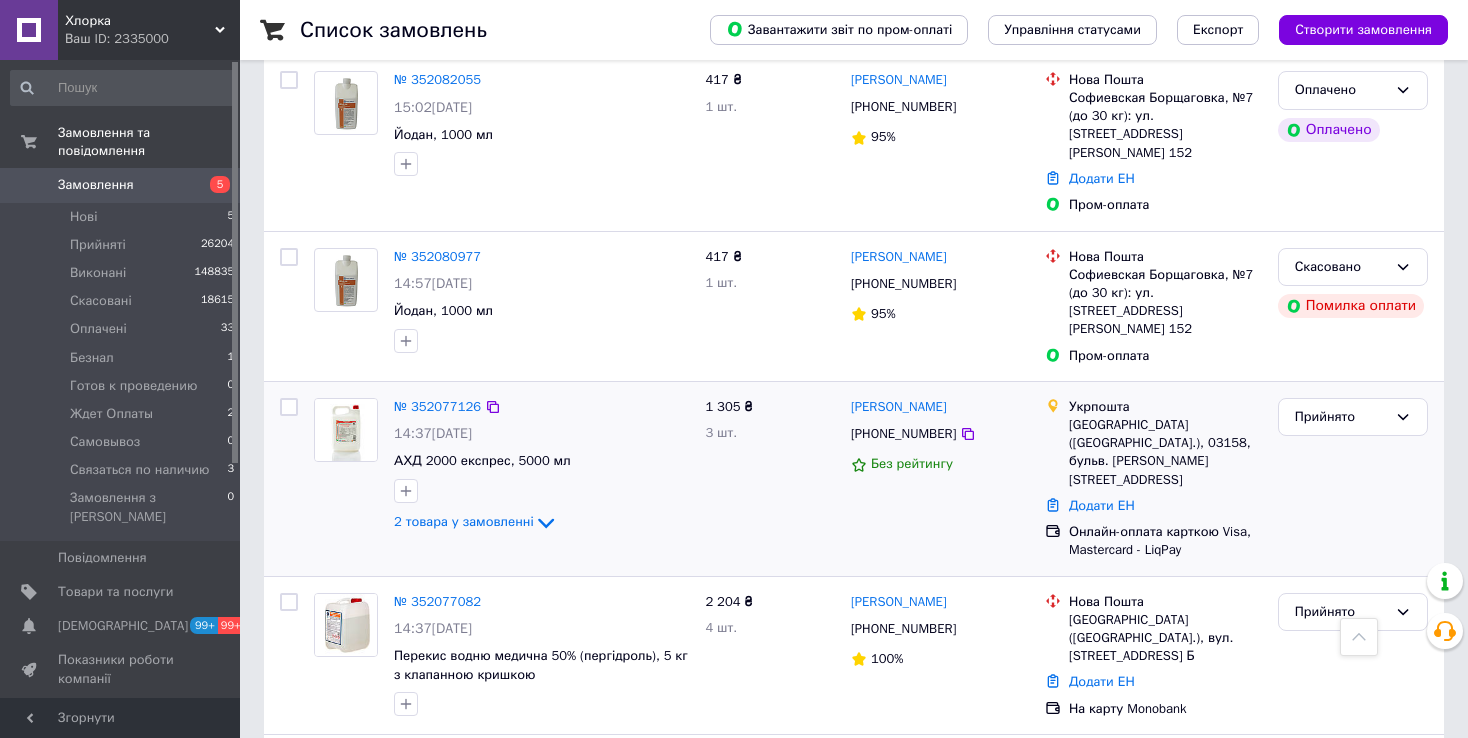 scroll, scrollTop: 2700, scrollLeft: 0, axis: vertical 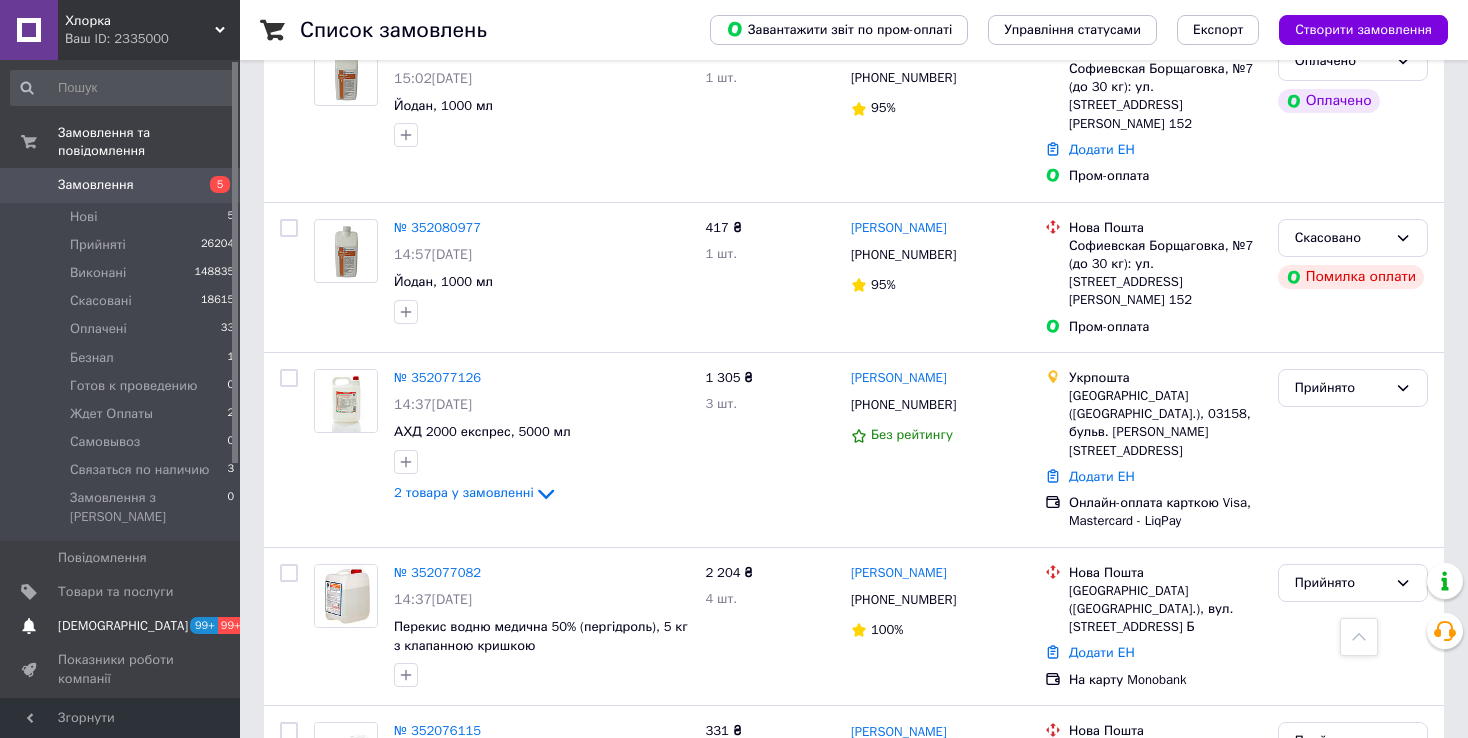 click on "Товари та послуги" at bounding box center (123, 592) 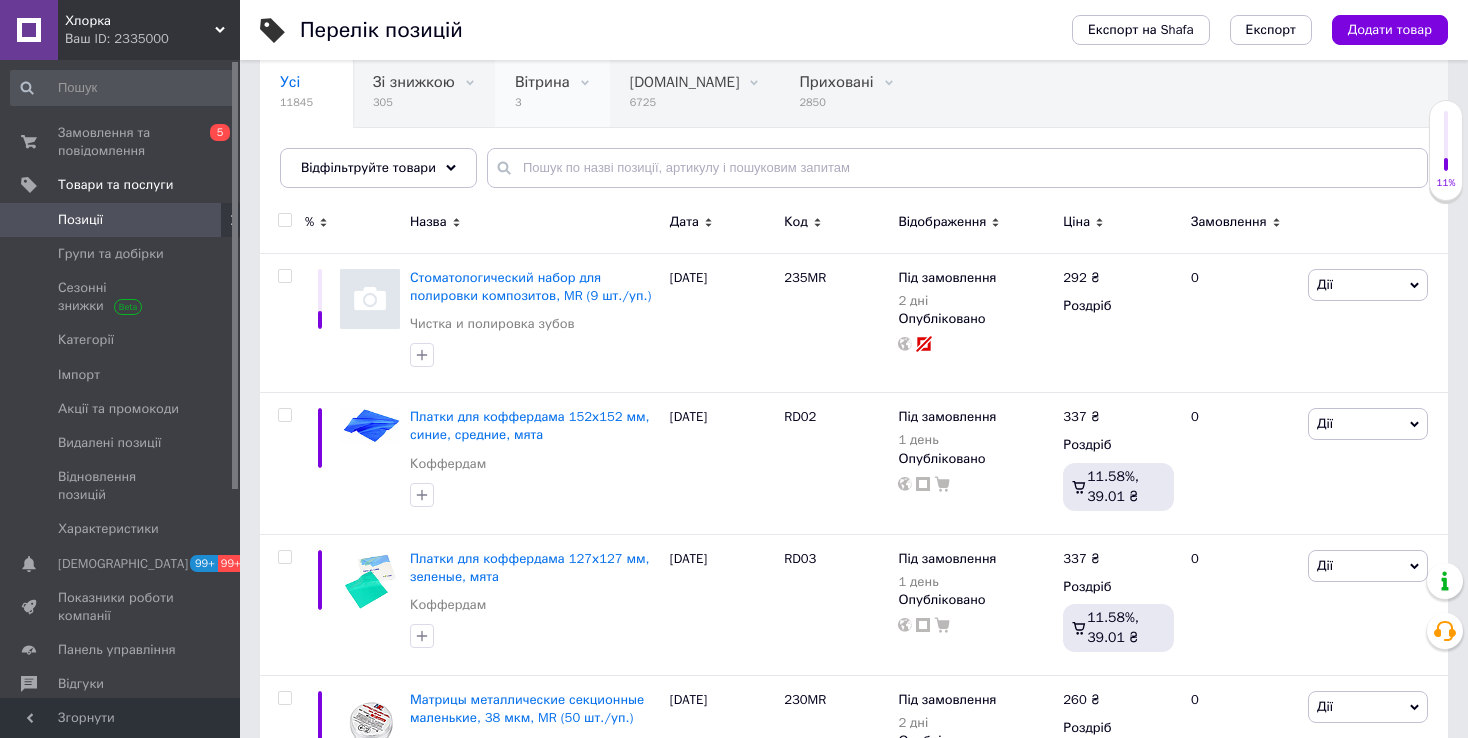 scroll, scrollTop: 200, scrollLeft: 0, axis: vertical 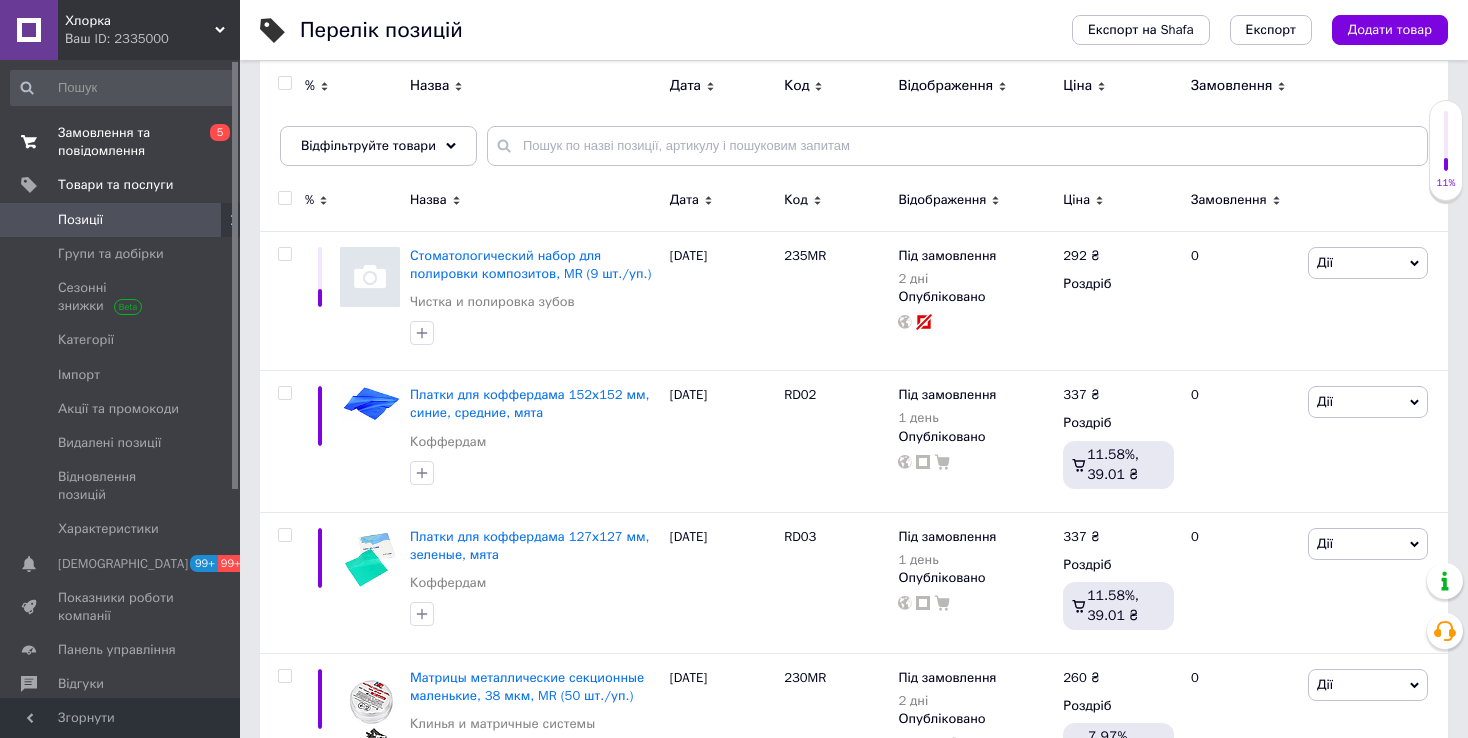 click on "Замовлення та повідомлення" at bounding box center [121, 142] 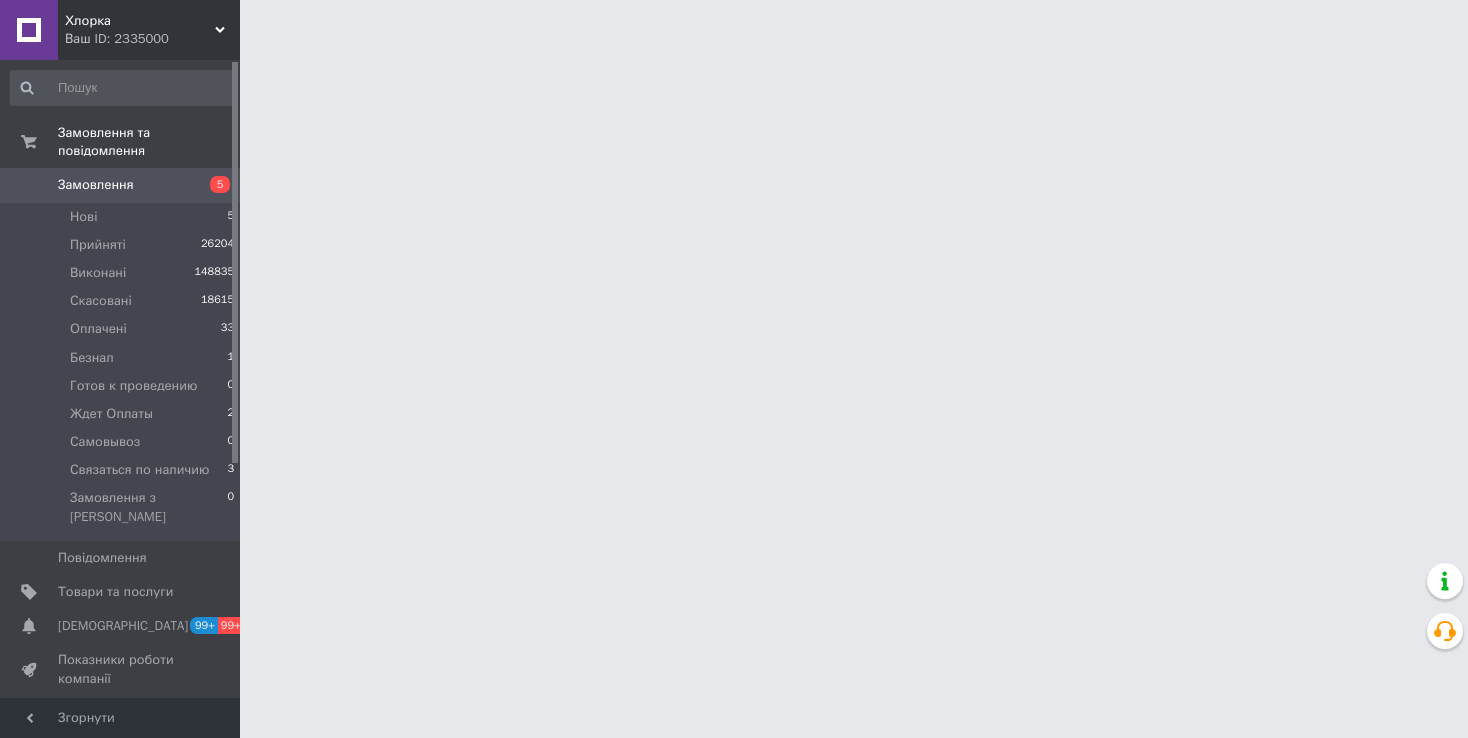 scroll, scrollTop: 0, scrollLeft: 0, axis: both 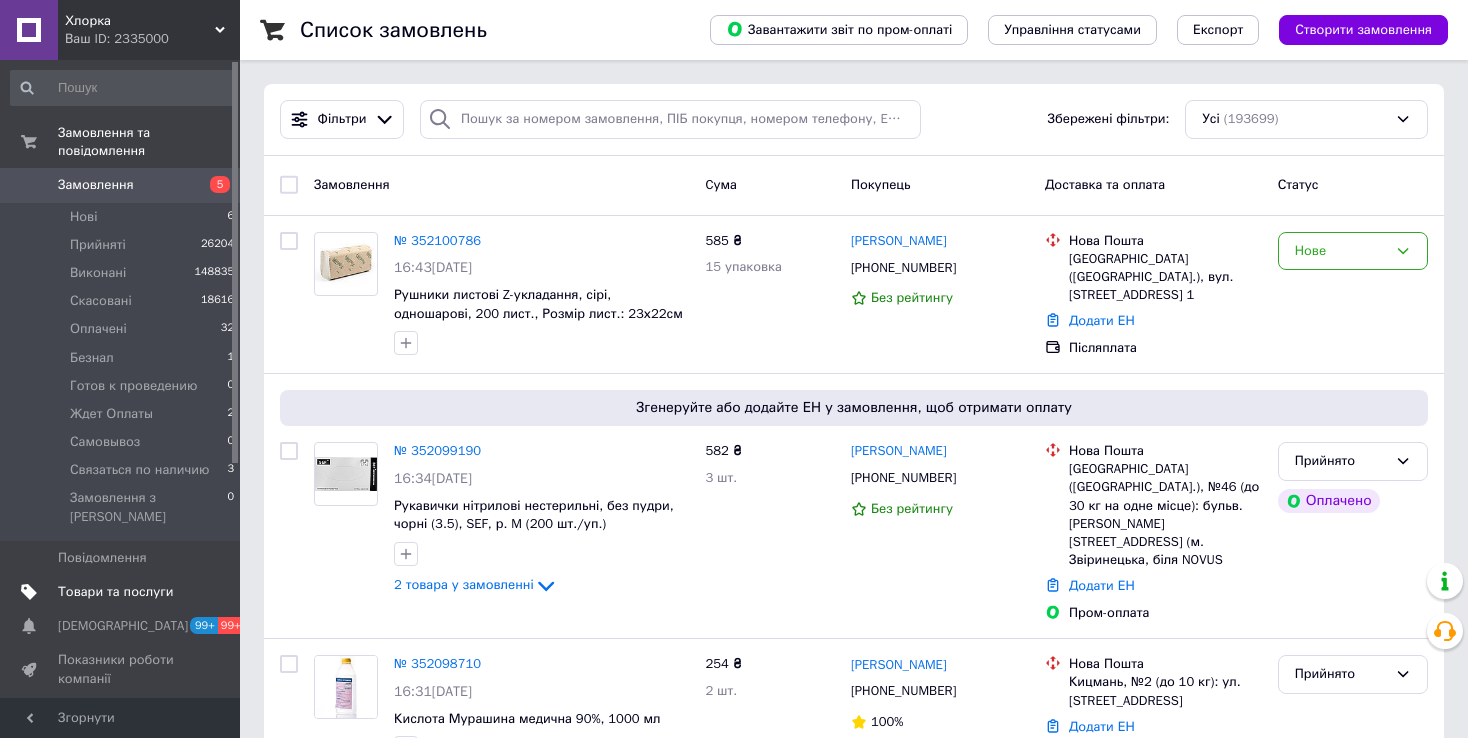 click on "Товари та послуги" at bounding box center (115, 592) 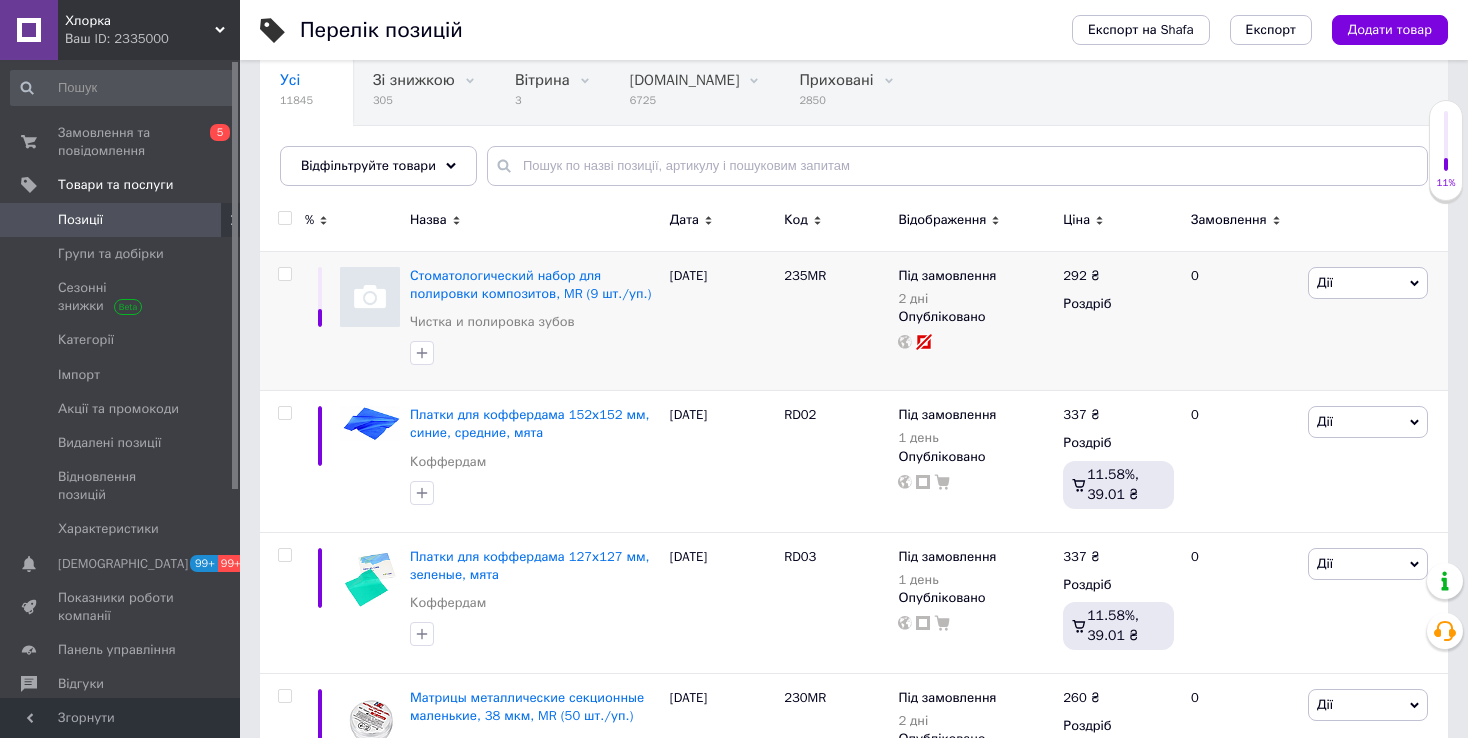 scroll, scrollTop: 200, scrollLeft: 0, axis: vertical 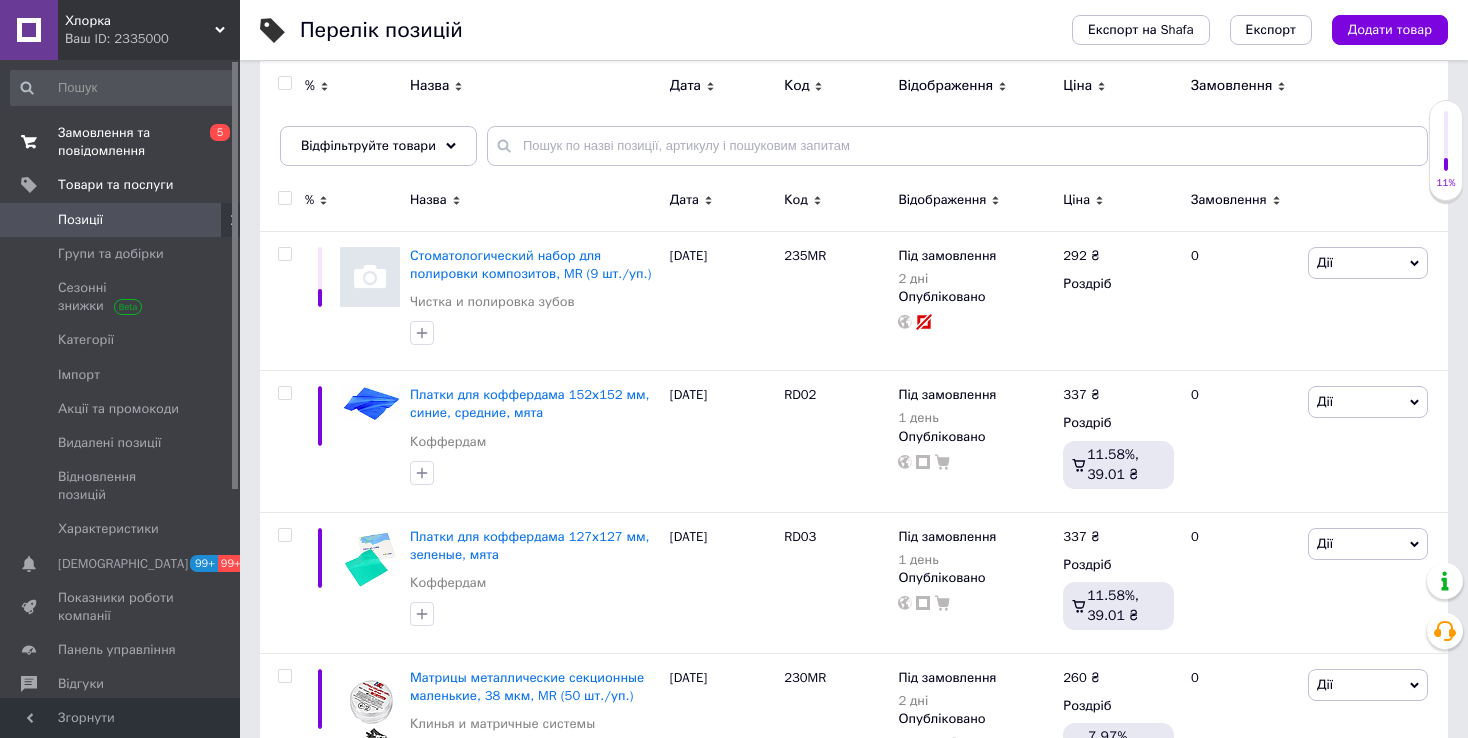 click on "Замовлення та повідомлення" at bounding box center [121, 142] 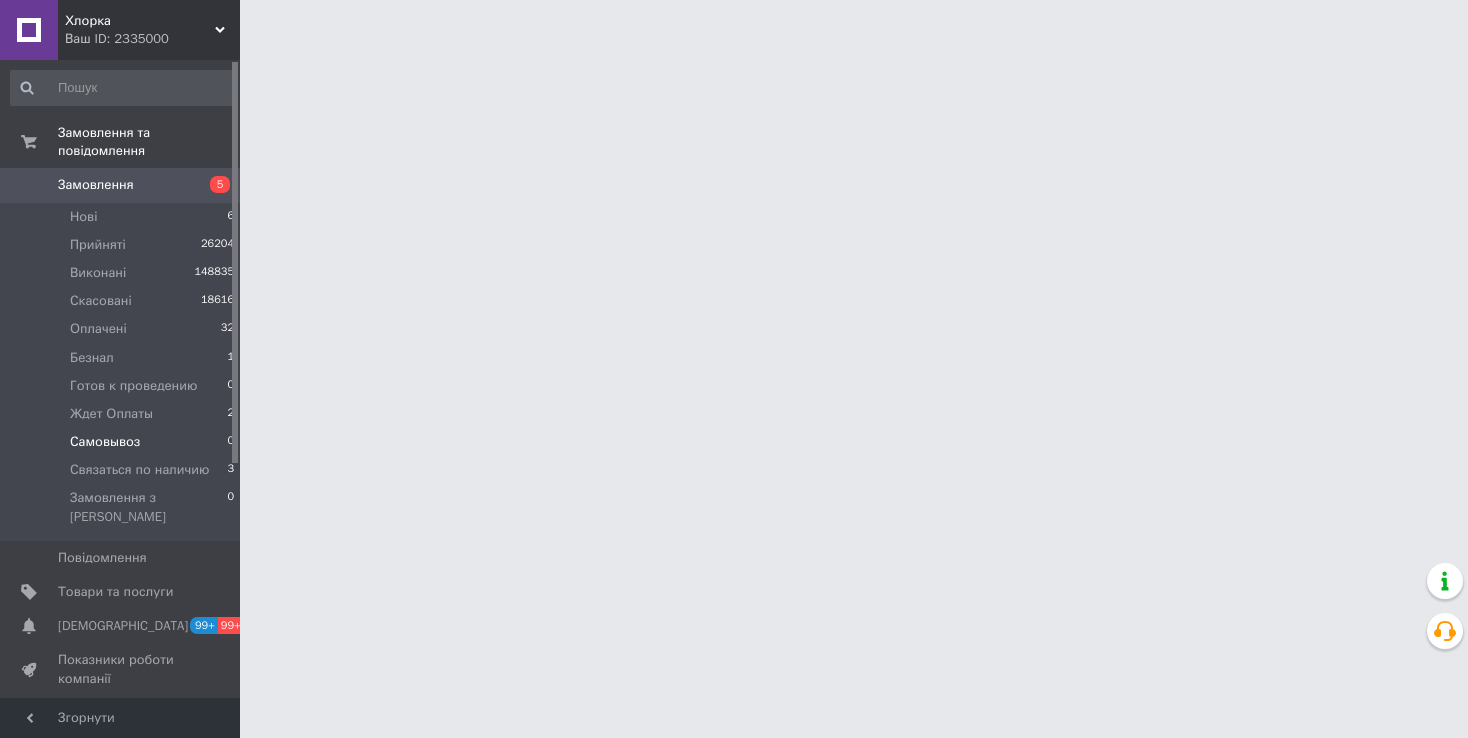 scroll, scrollTop: 0, scrollLeft: 0, axis: both 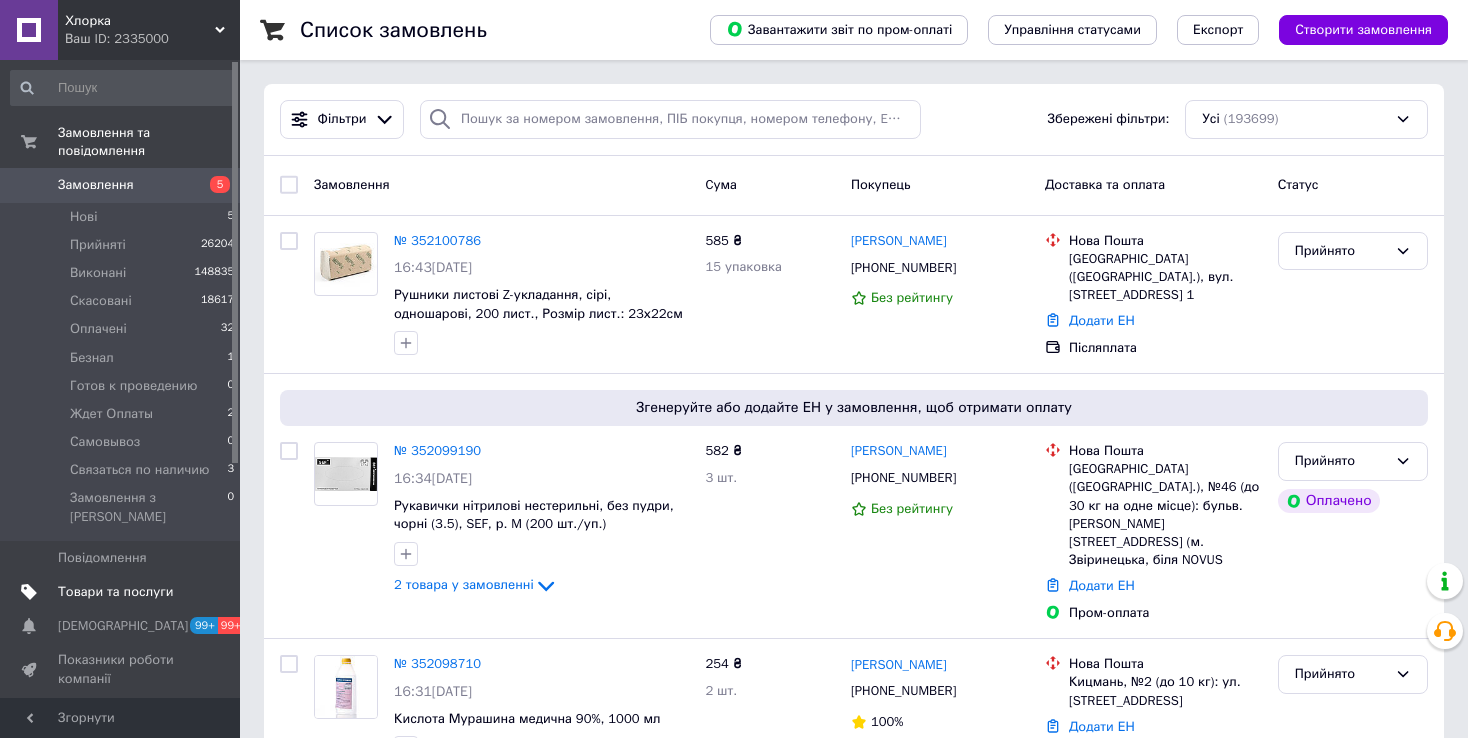 click on "Товари та послуги" at bounding box center [121, 592] 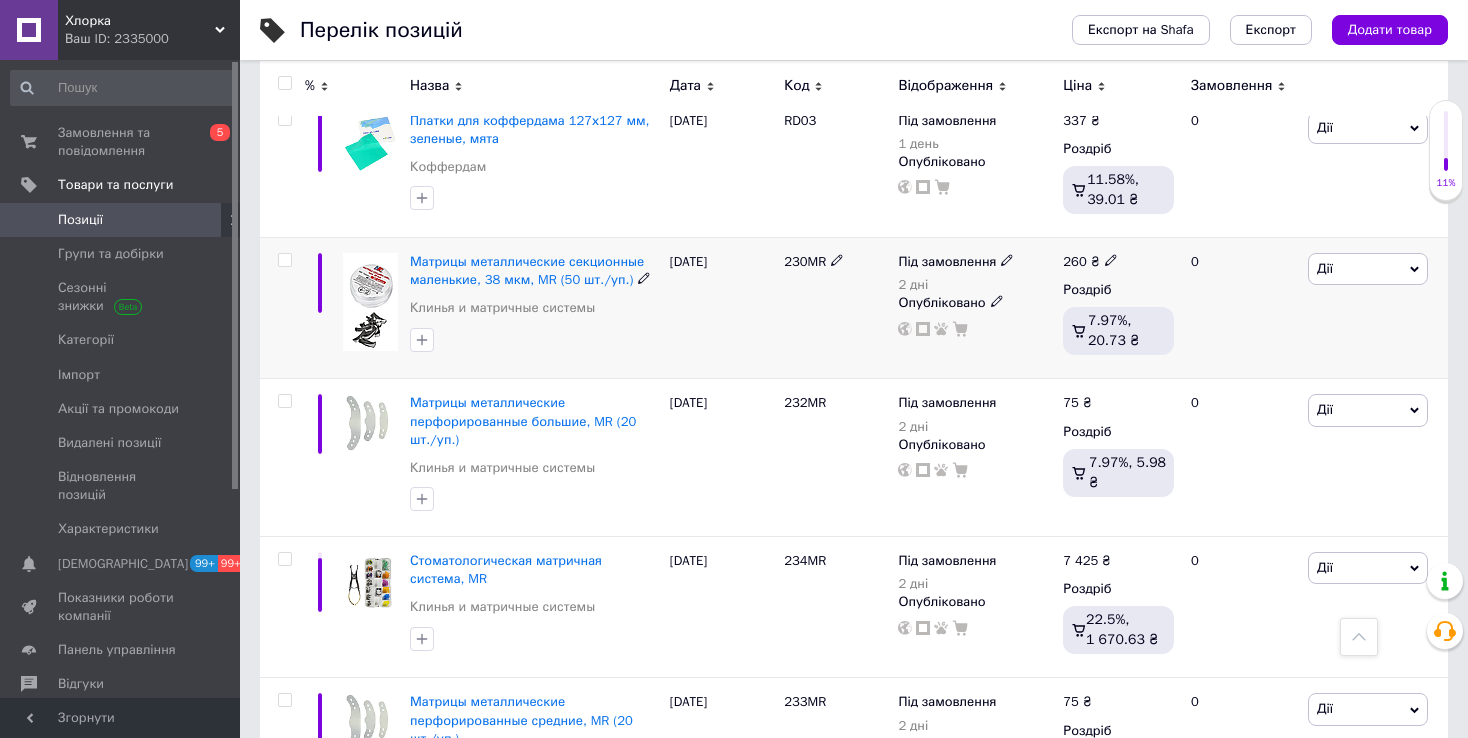 scroll, scrollTop: 700, scrollLeft: 0, axis: vertical 